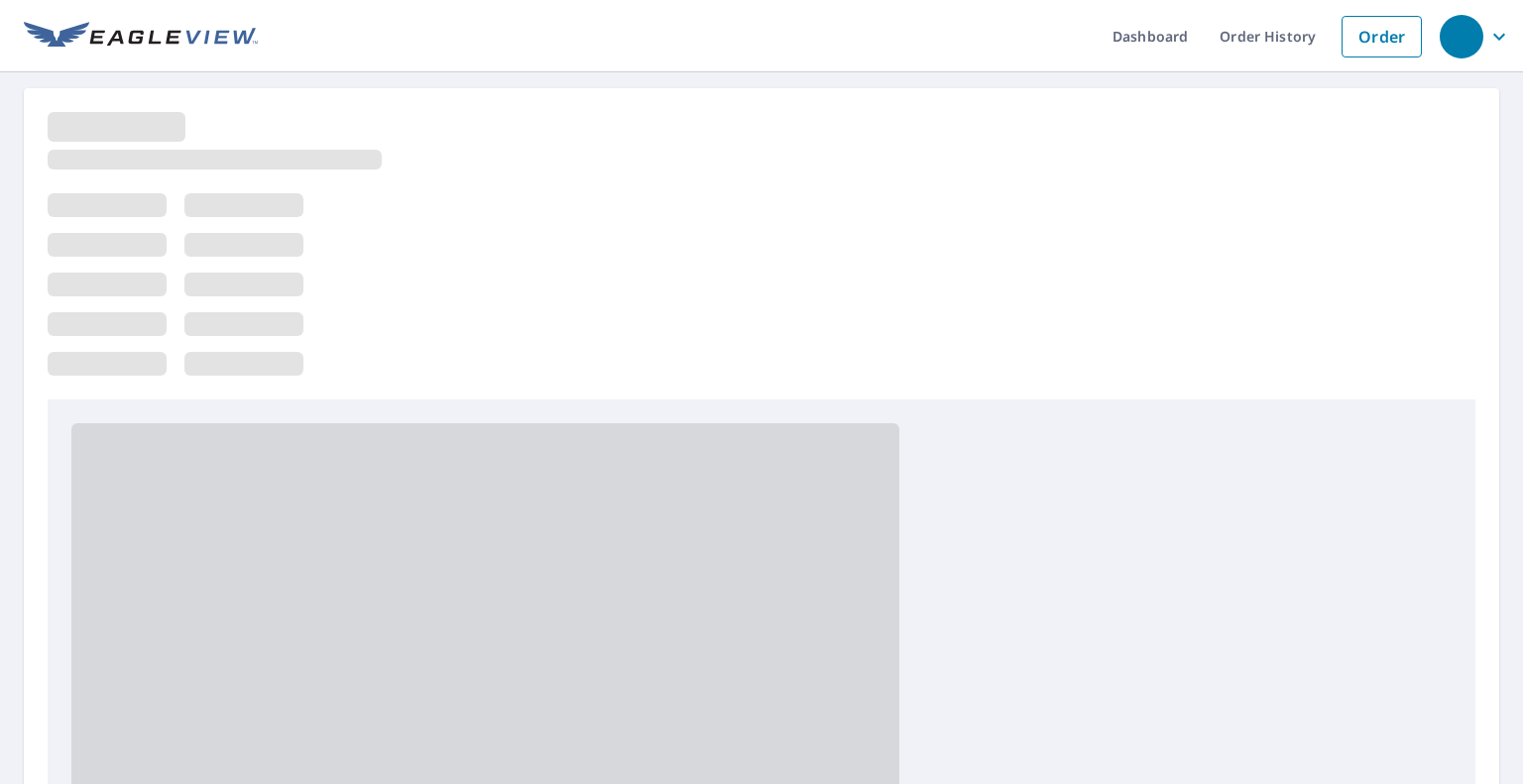 scroll, scrollTop: 0, scrollLeft: 0, axis: both 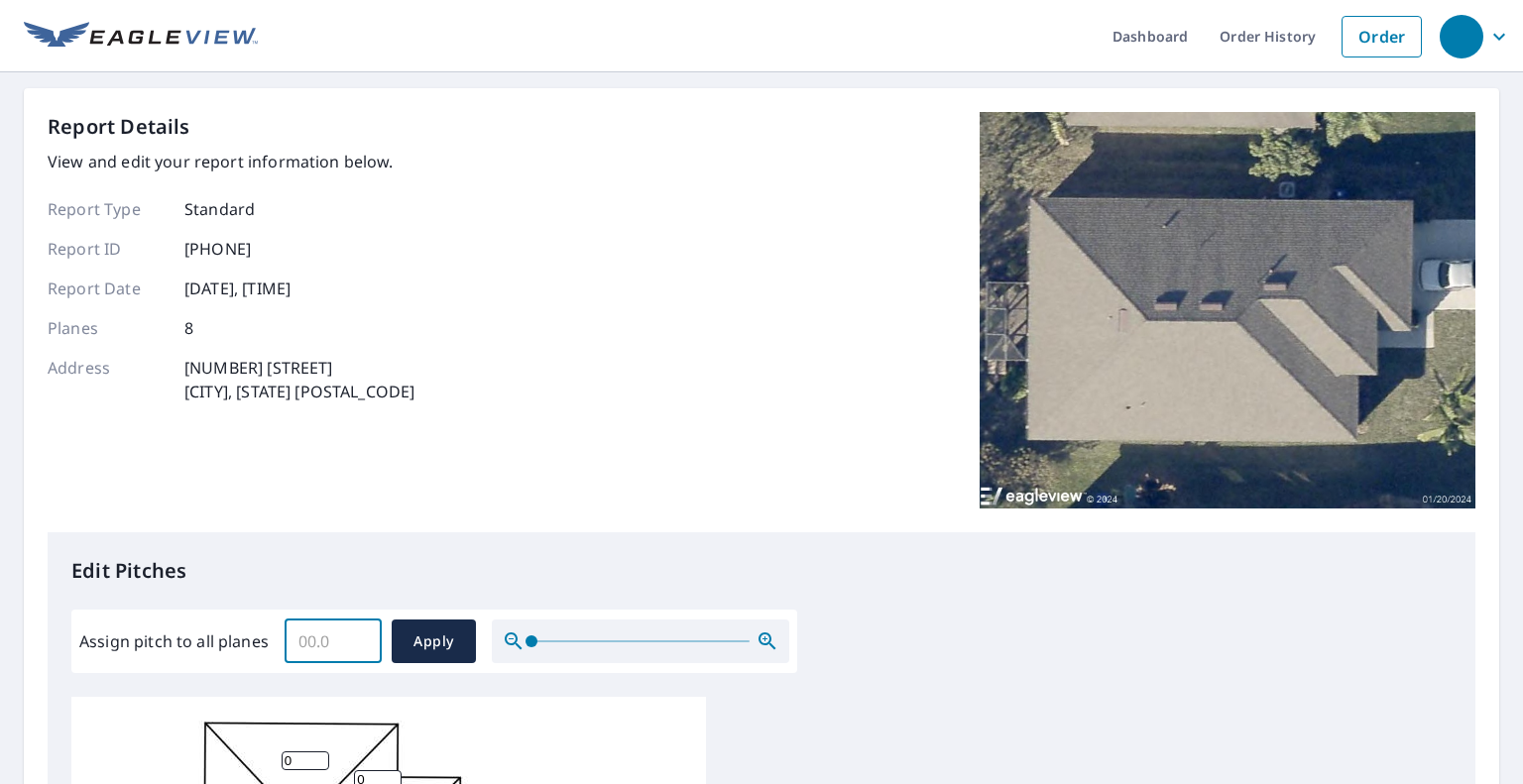click on "Assign pitch to all planes" at bounding box center (333, 641) 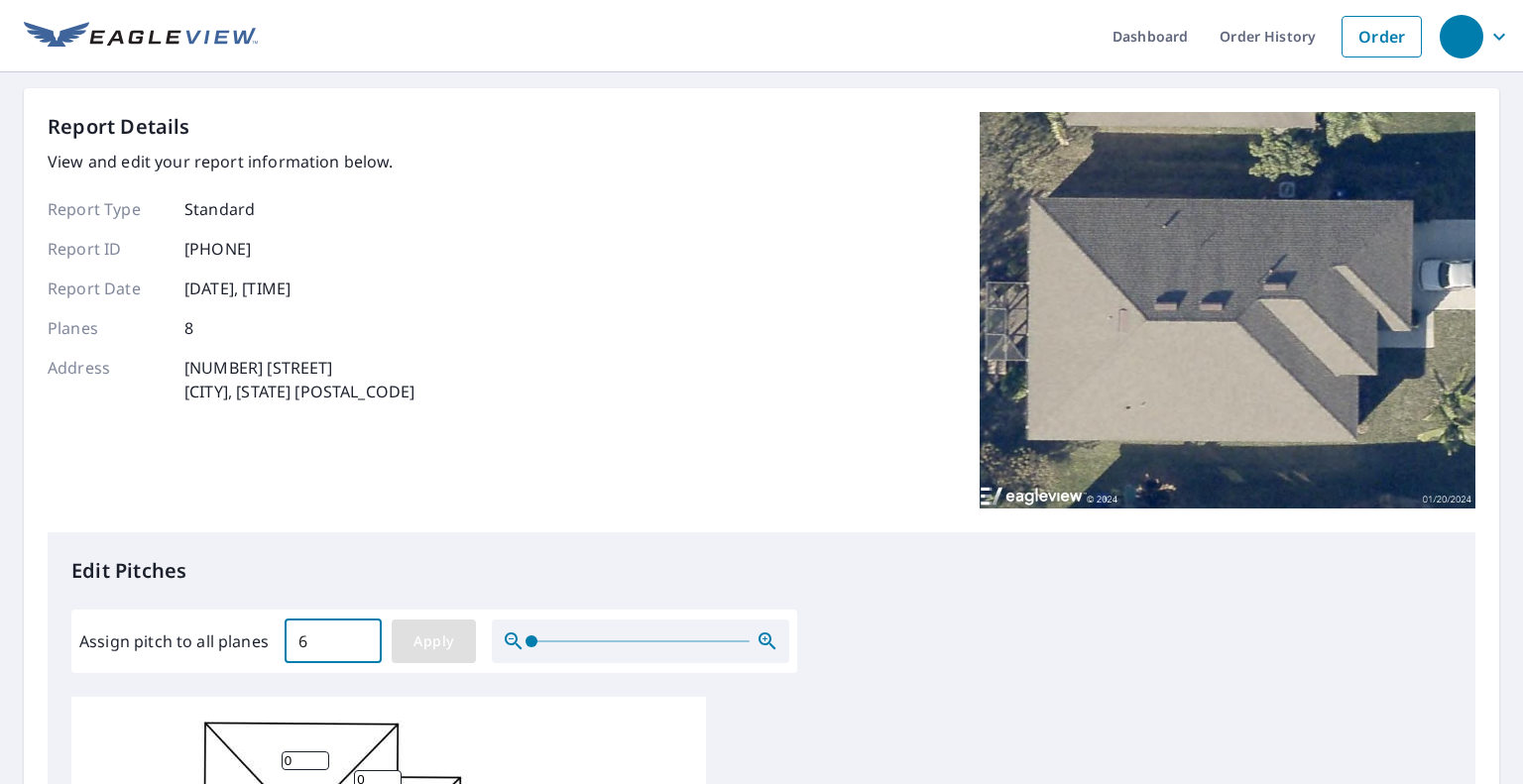 type on "6" 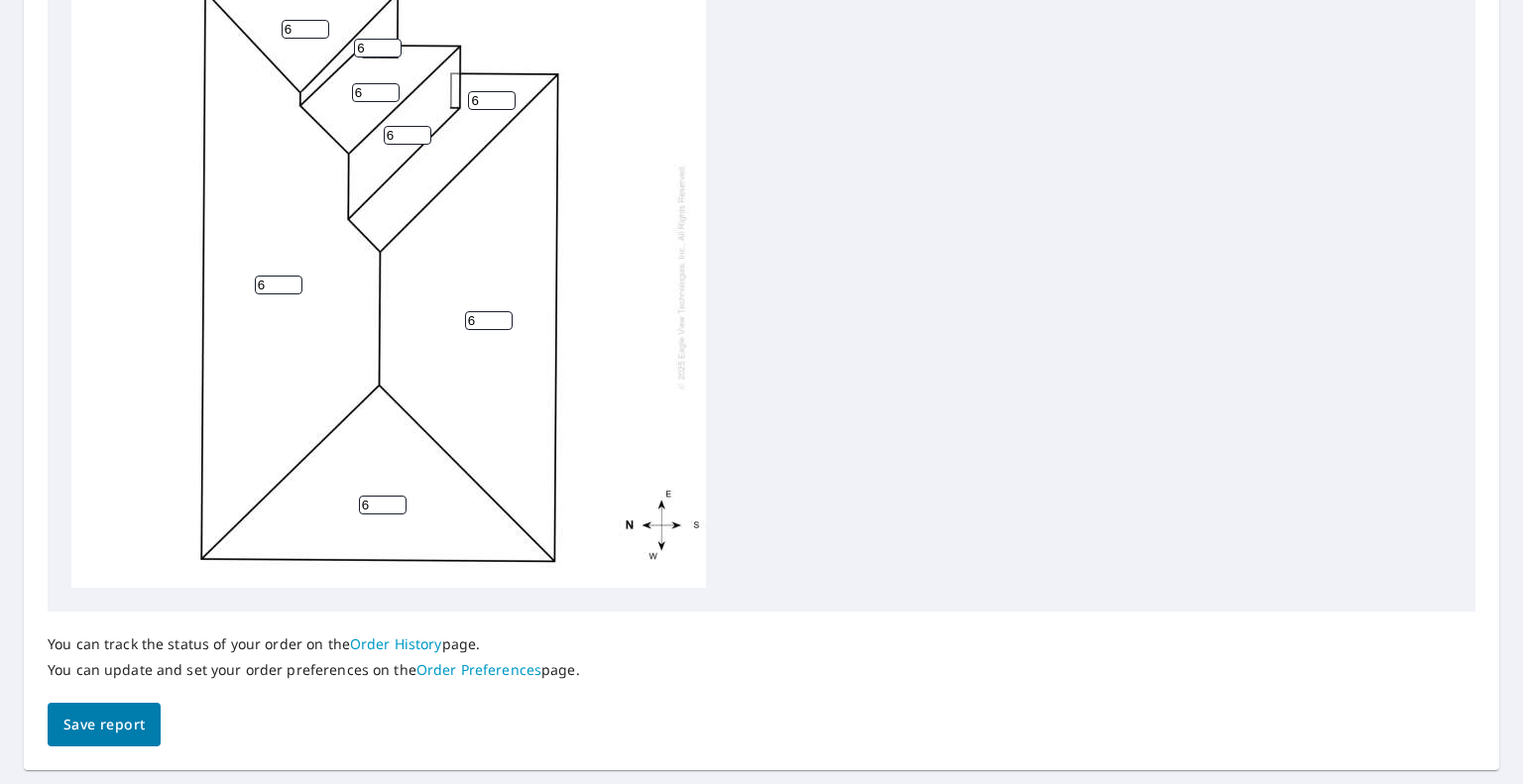 scroll, scrollTop: 784, scrollLeft: 0, axis: vertical 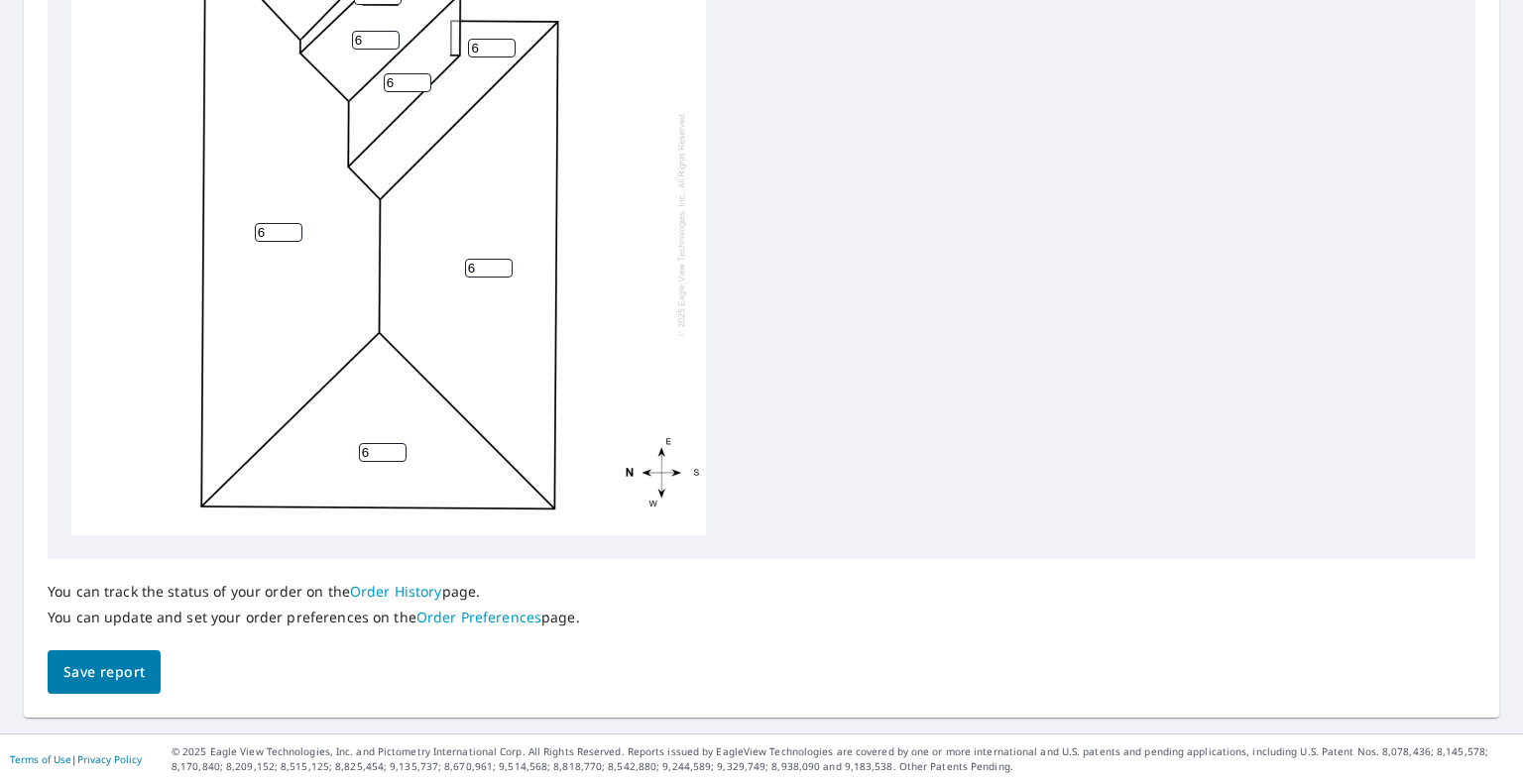 click on "Save report" at bounding box center (104, 672) 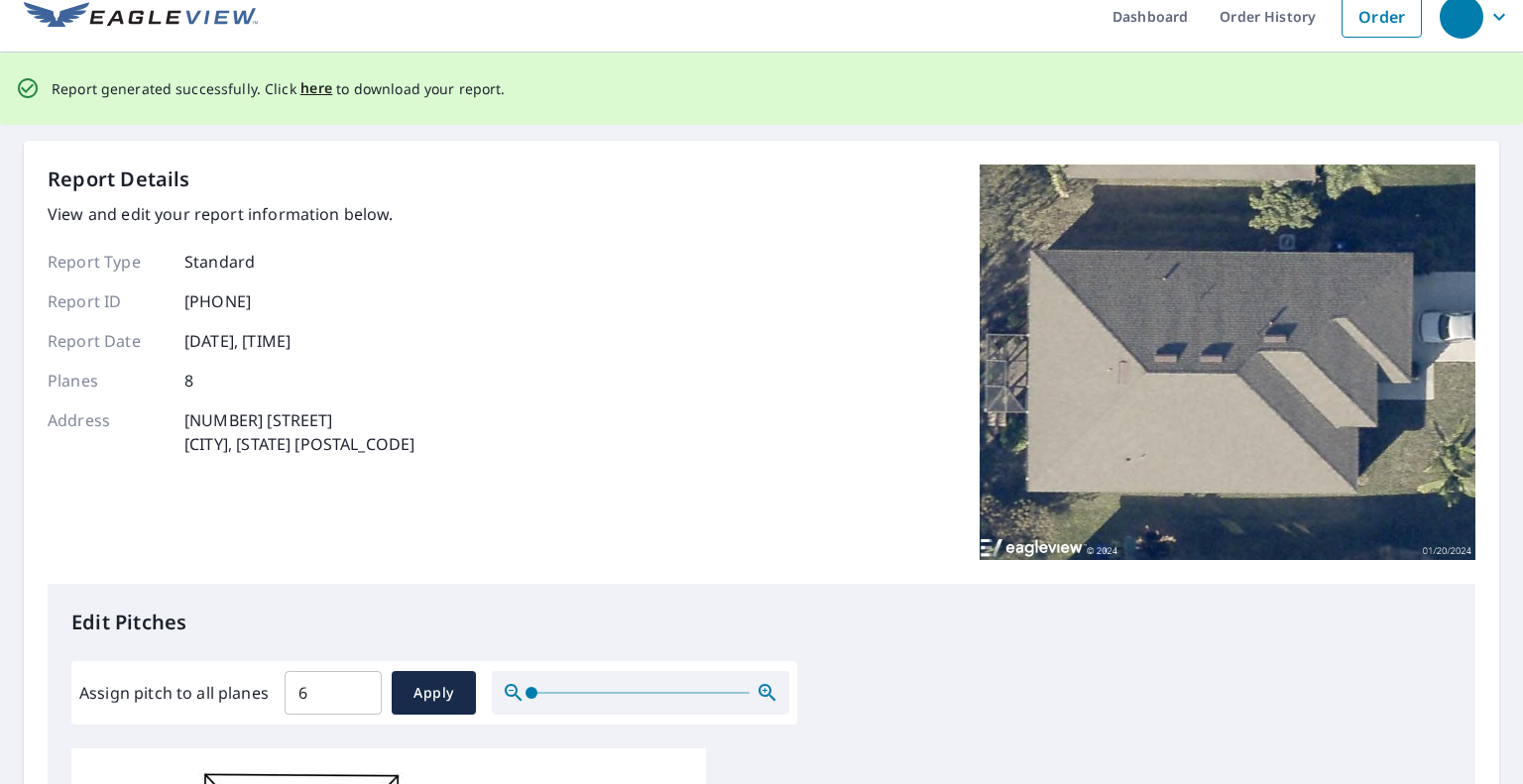scroll, scrollTop: 0, scrollLeft: 0, axis: both 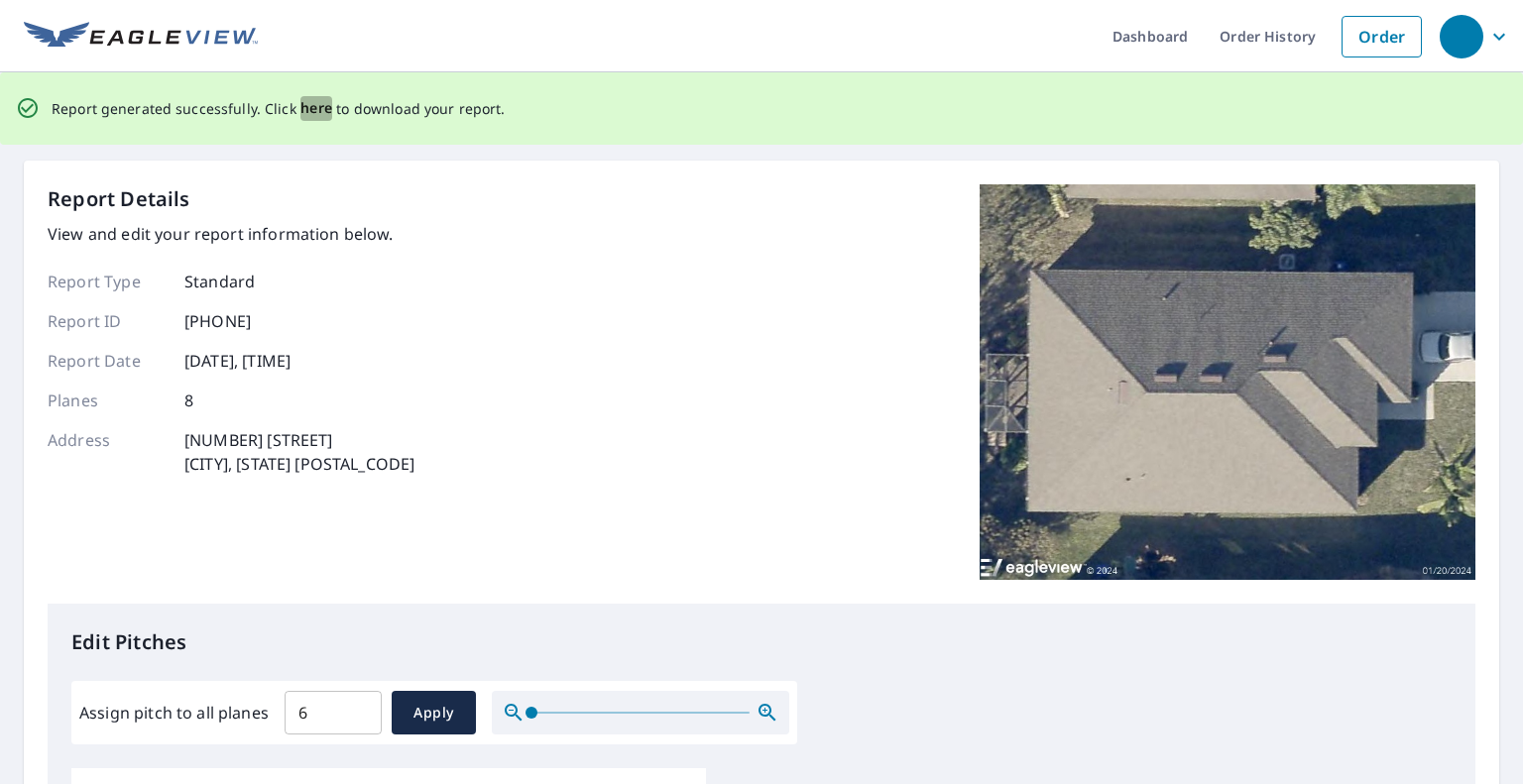 click on "here" at bounding box center (316, 108) 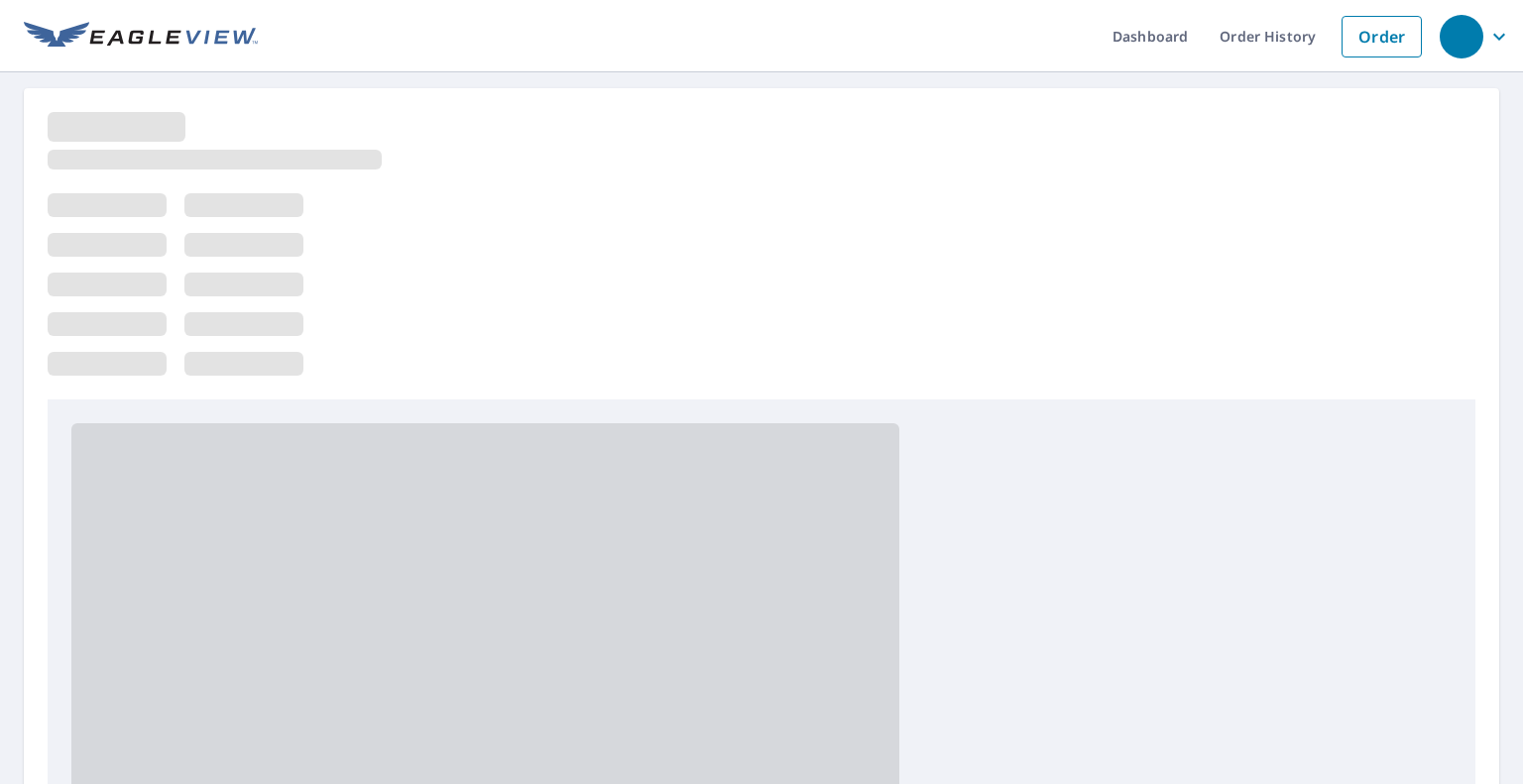scroll, scrollTop: 0, scrollLeft: 0, axis: both 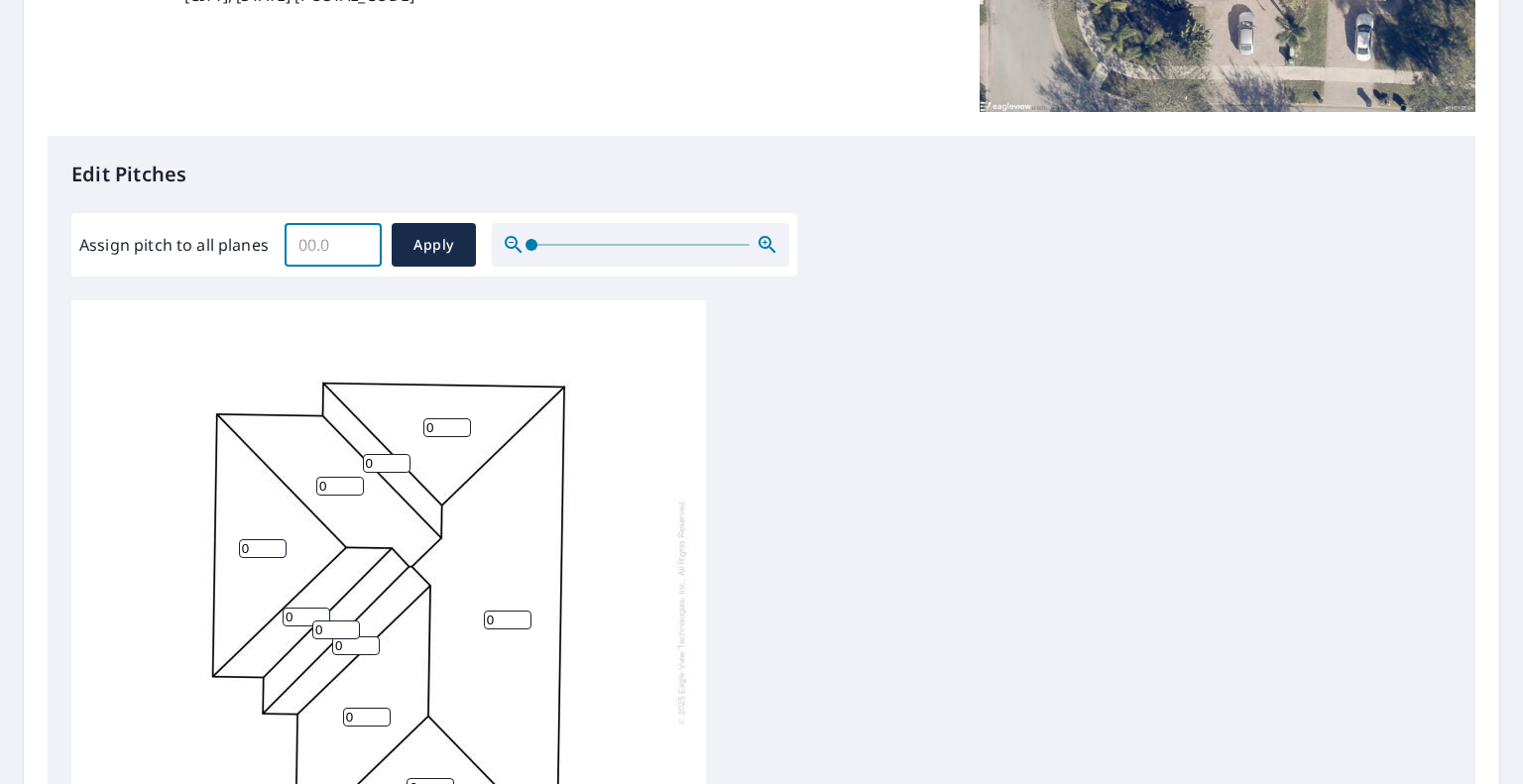 click on "Assign pitch to all planes" at bounding box center (333, 245) 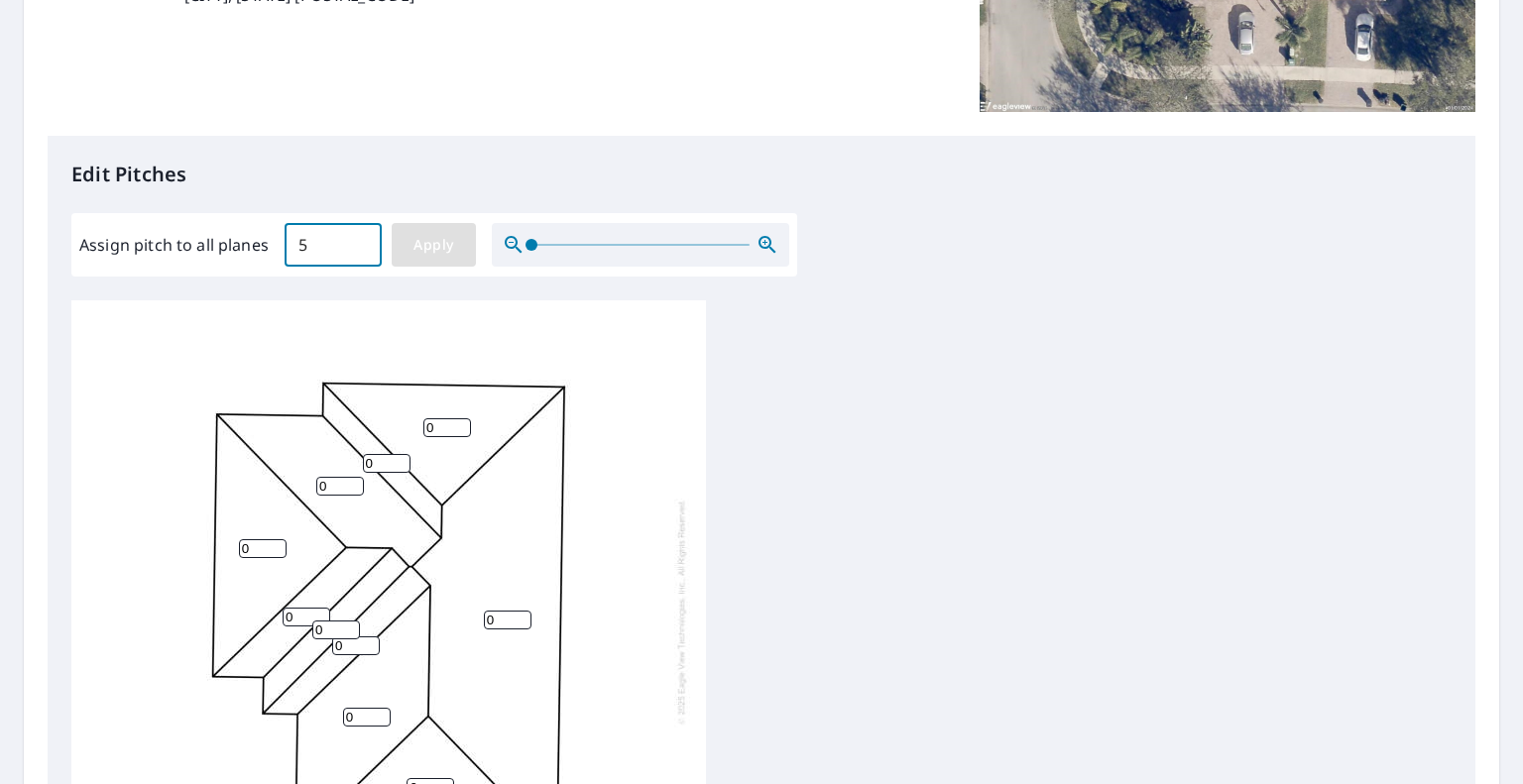 type on "5" 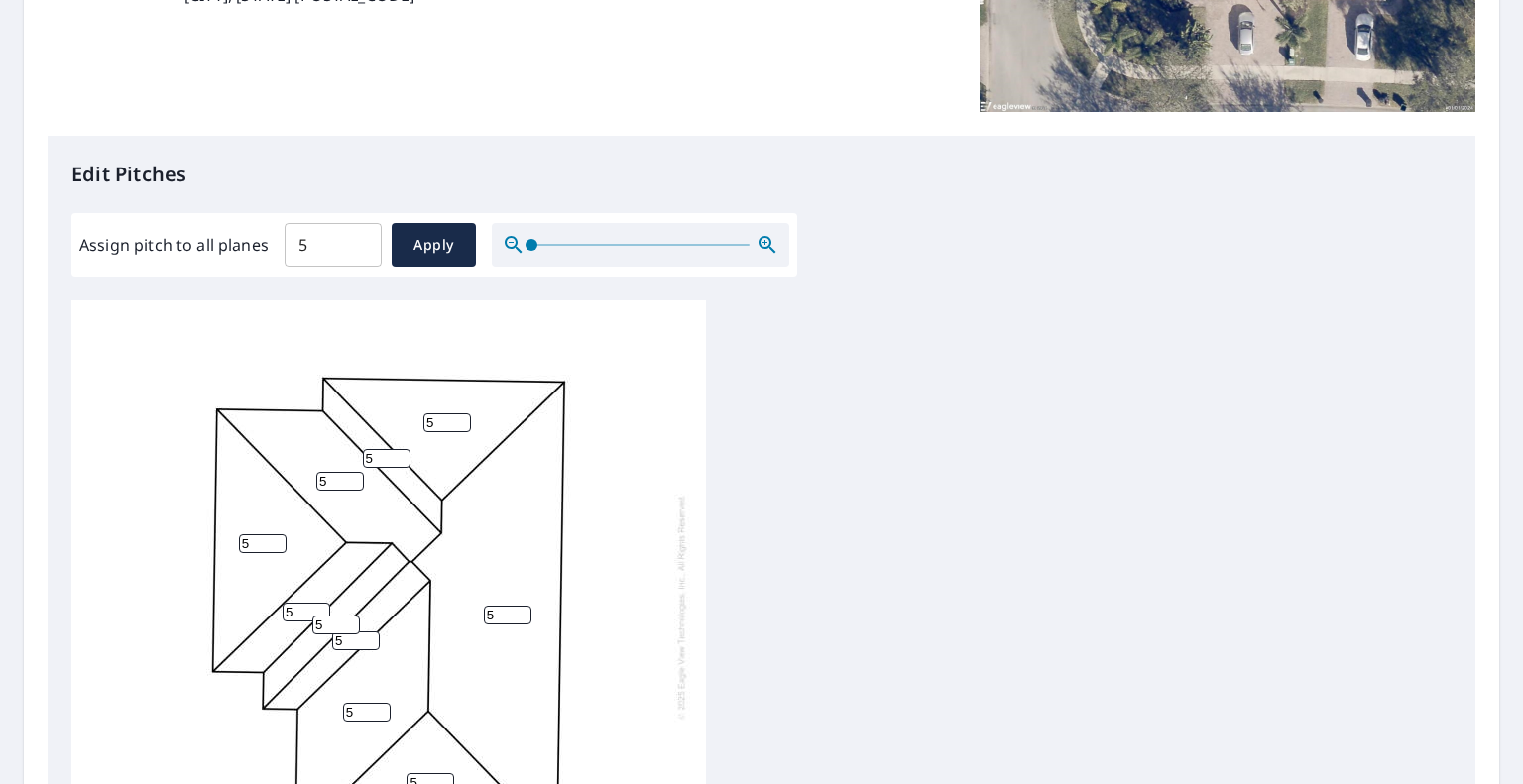 scroll, scrollTop: 20, scrollLeft: 0, axis: vertical 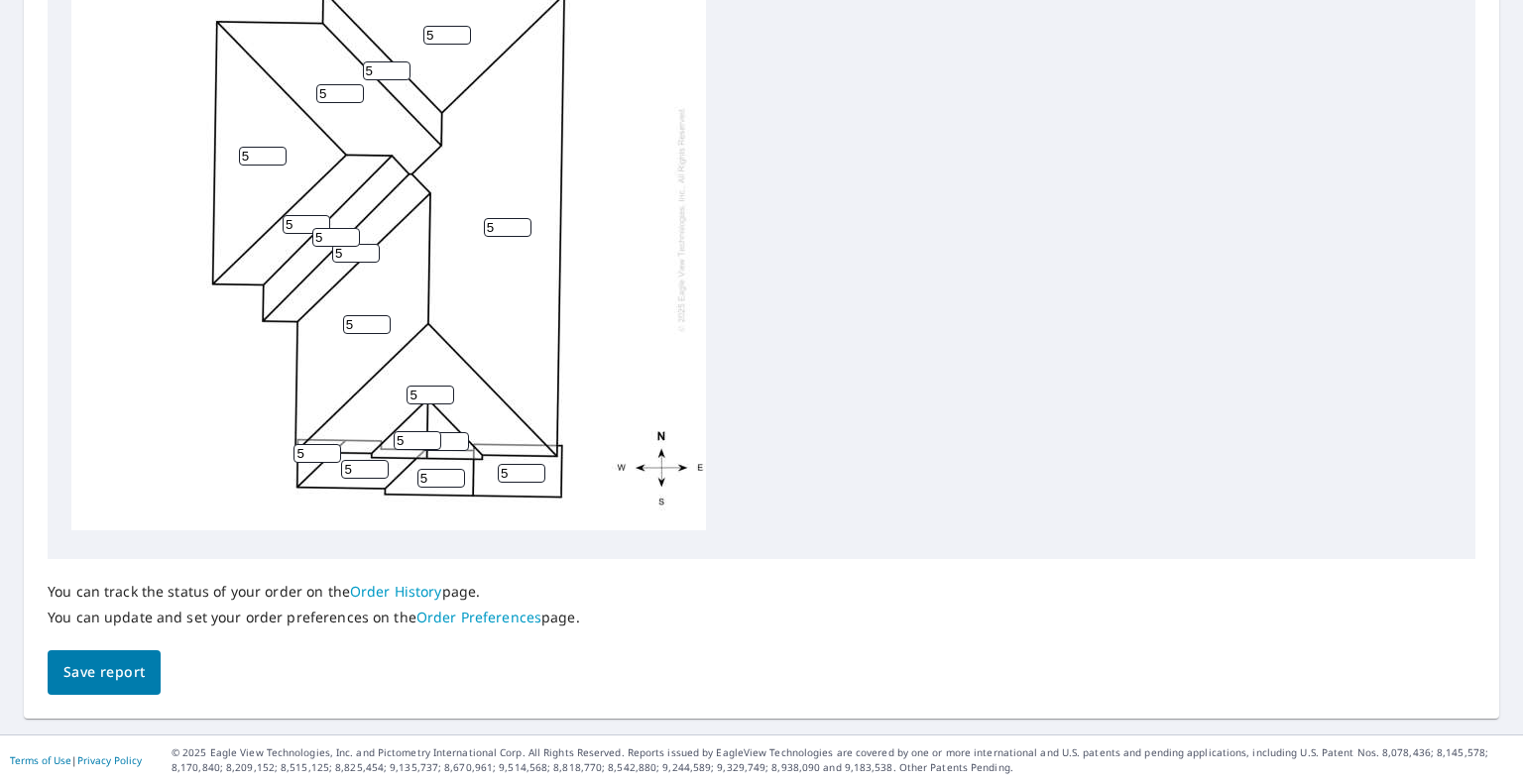click on "Save report" at bounding box center (104, 672) 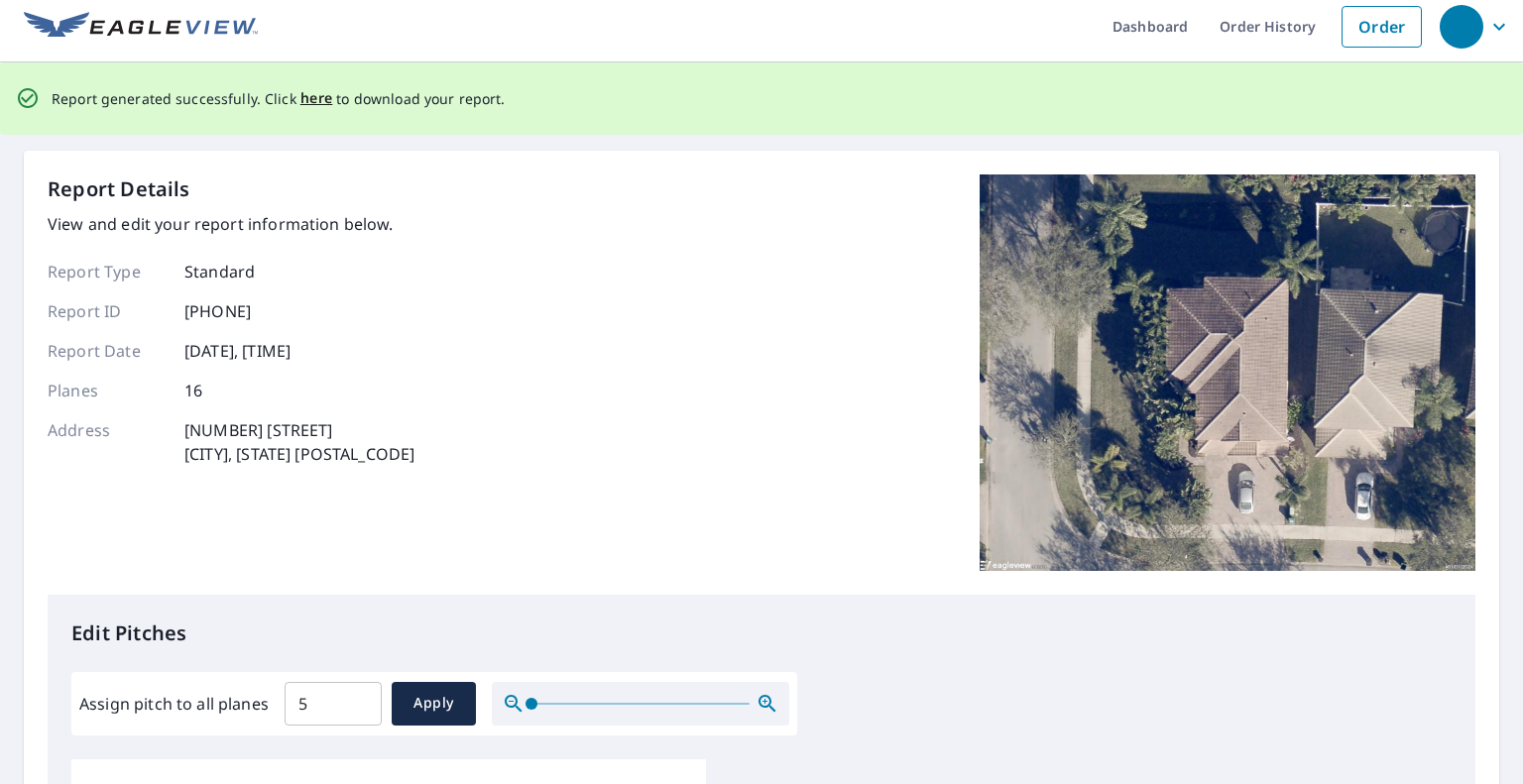 scroll, scrollTop: 0, scrollLeft: 0, axis: both 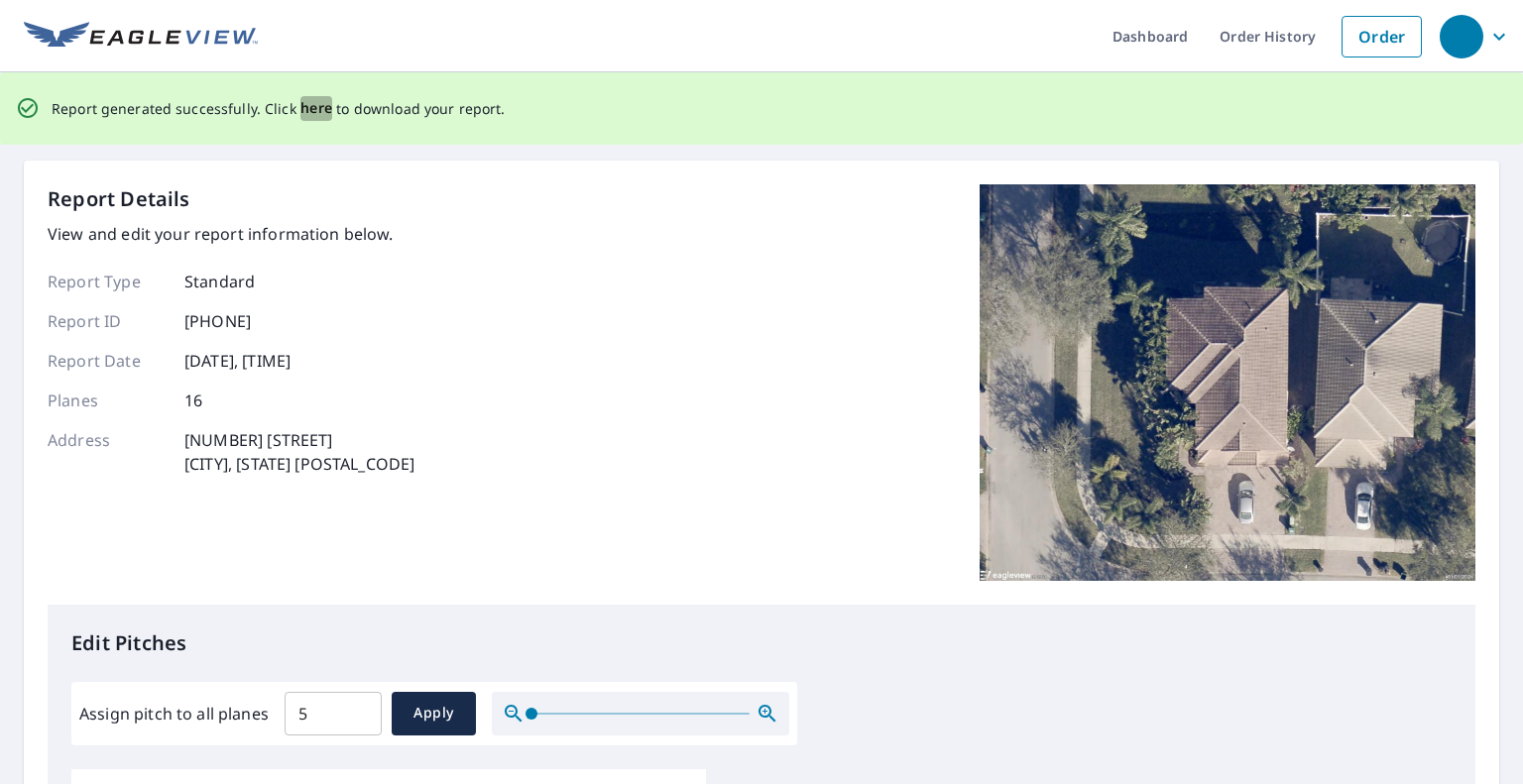click on "here" at bounding box center (316, 108) 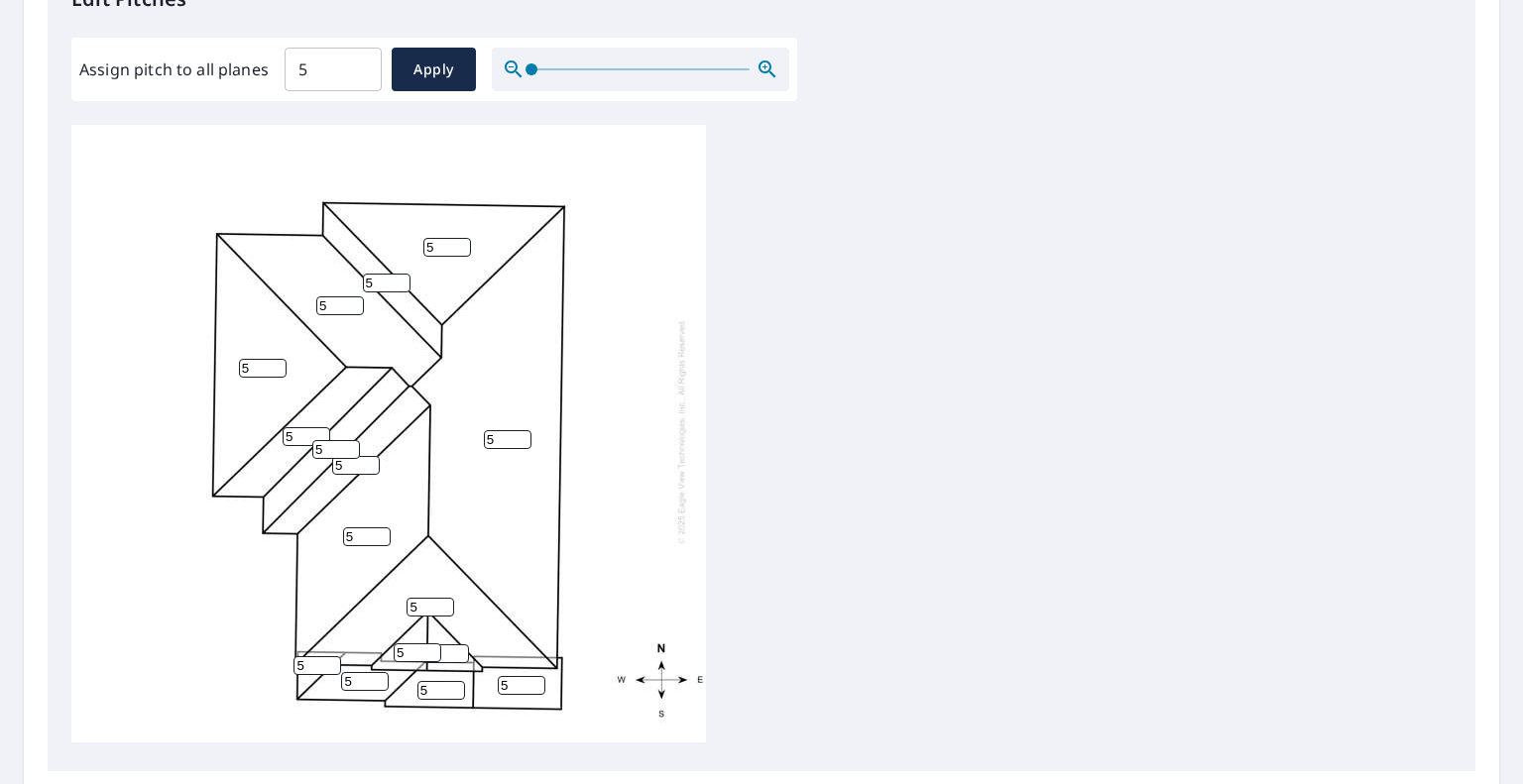 scroll, scrollTop: 784, scrollLeft: 0, axis: vertical 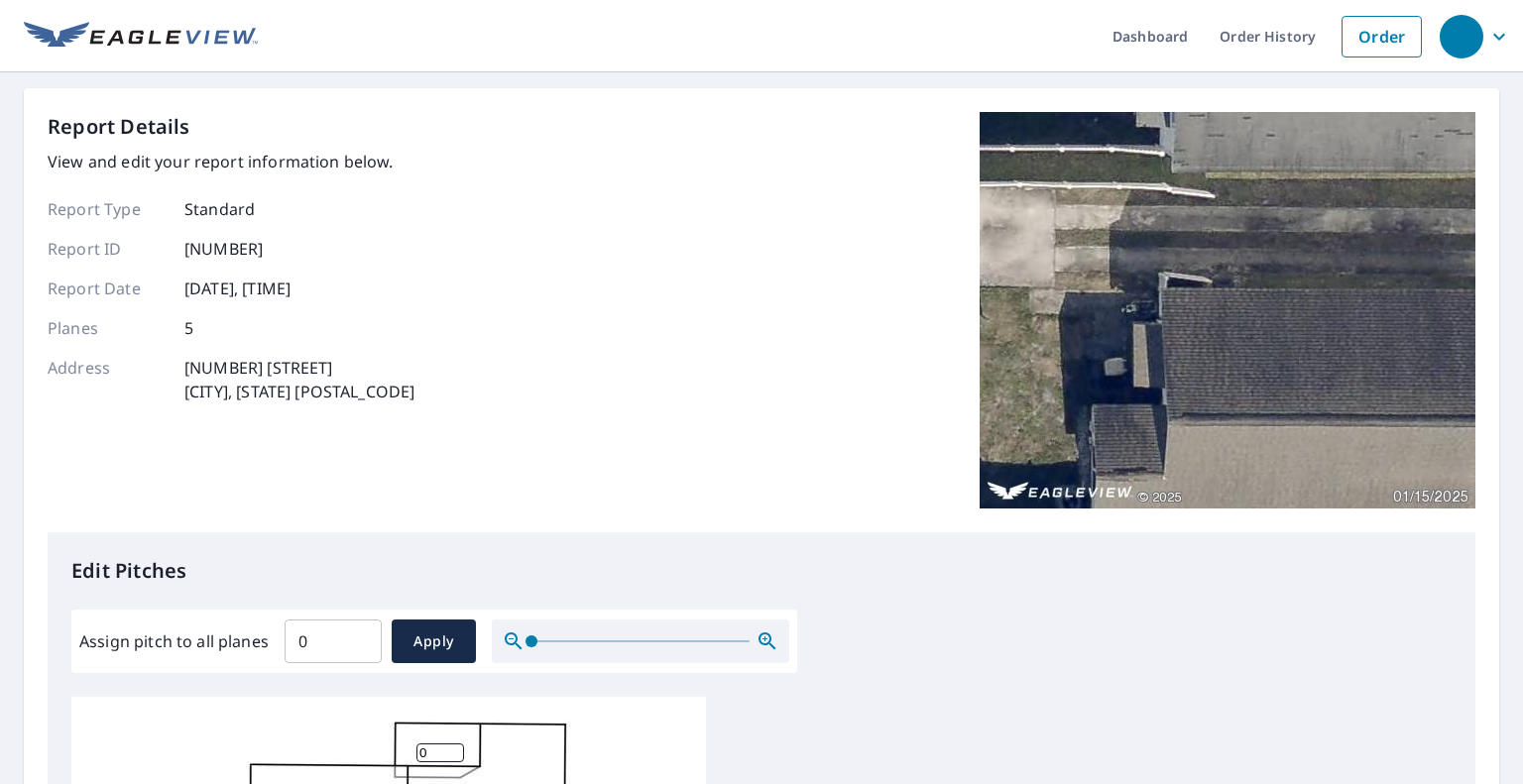 click on "0" at bounding box center (333, 641) 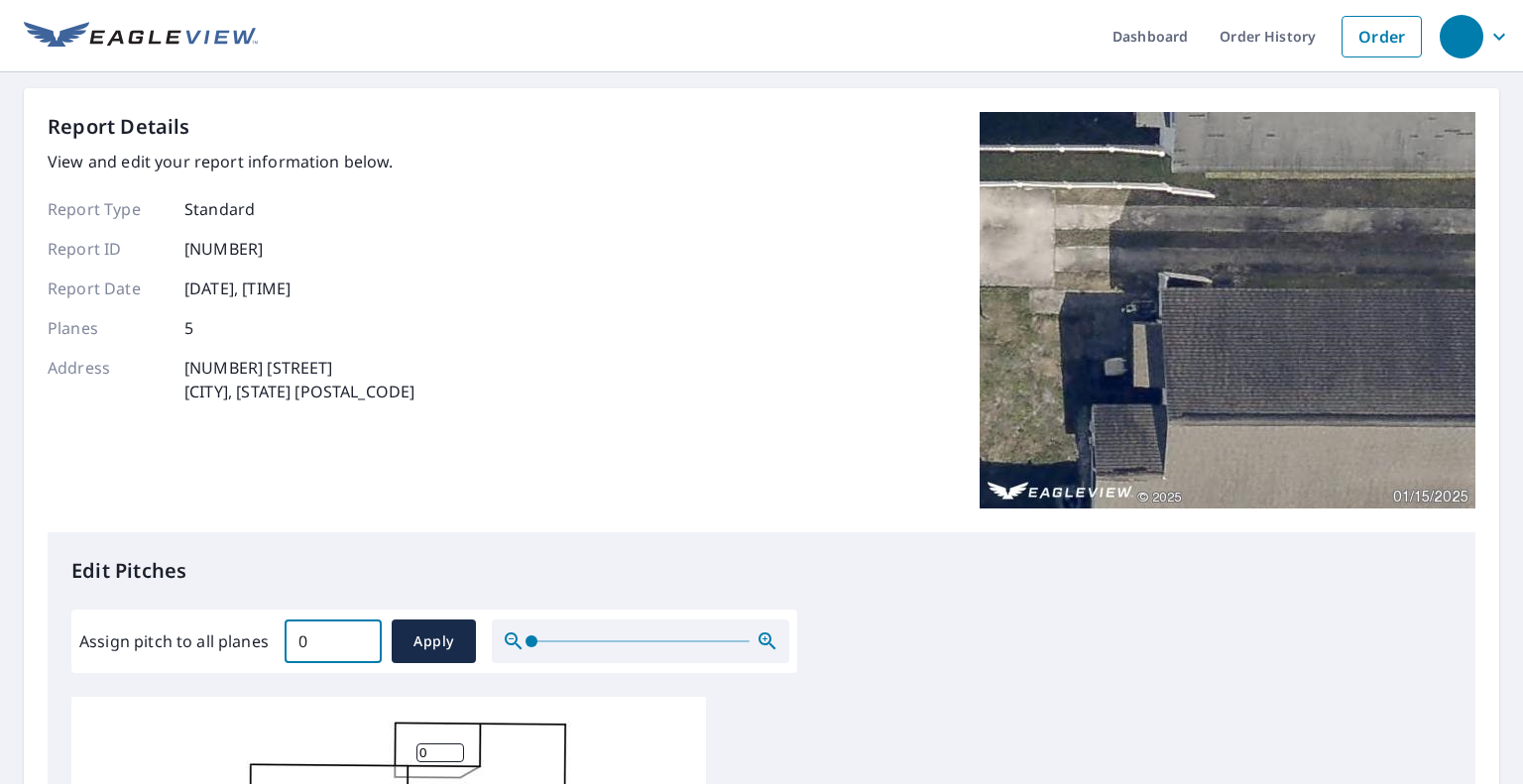 drag, startPoint x: 332, startPoint y: 633, endPoint x: 285, endPoint y: 625, distance: 47.676 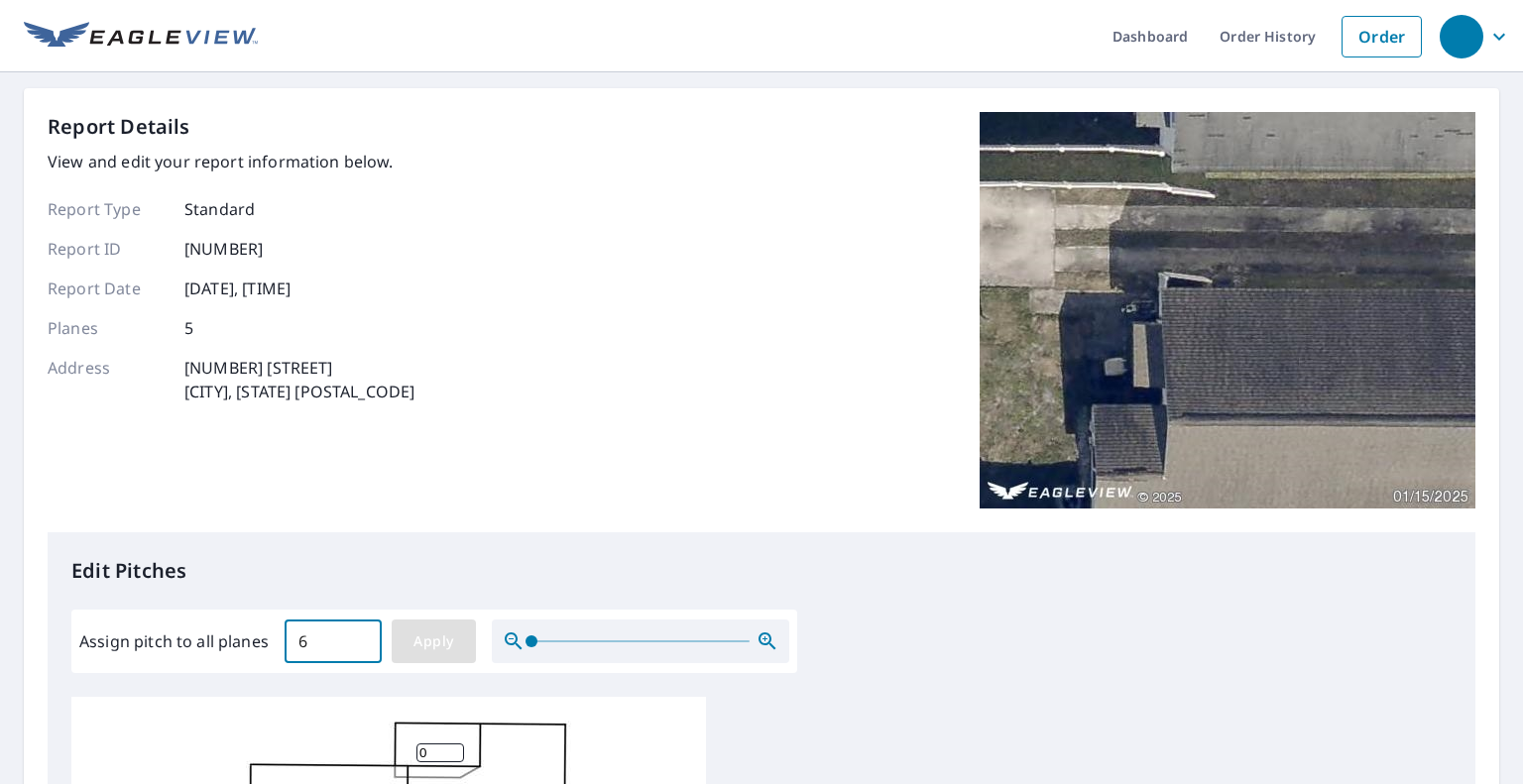 type on "6" 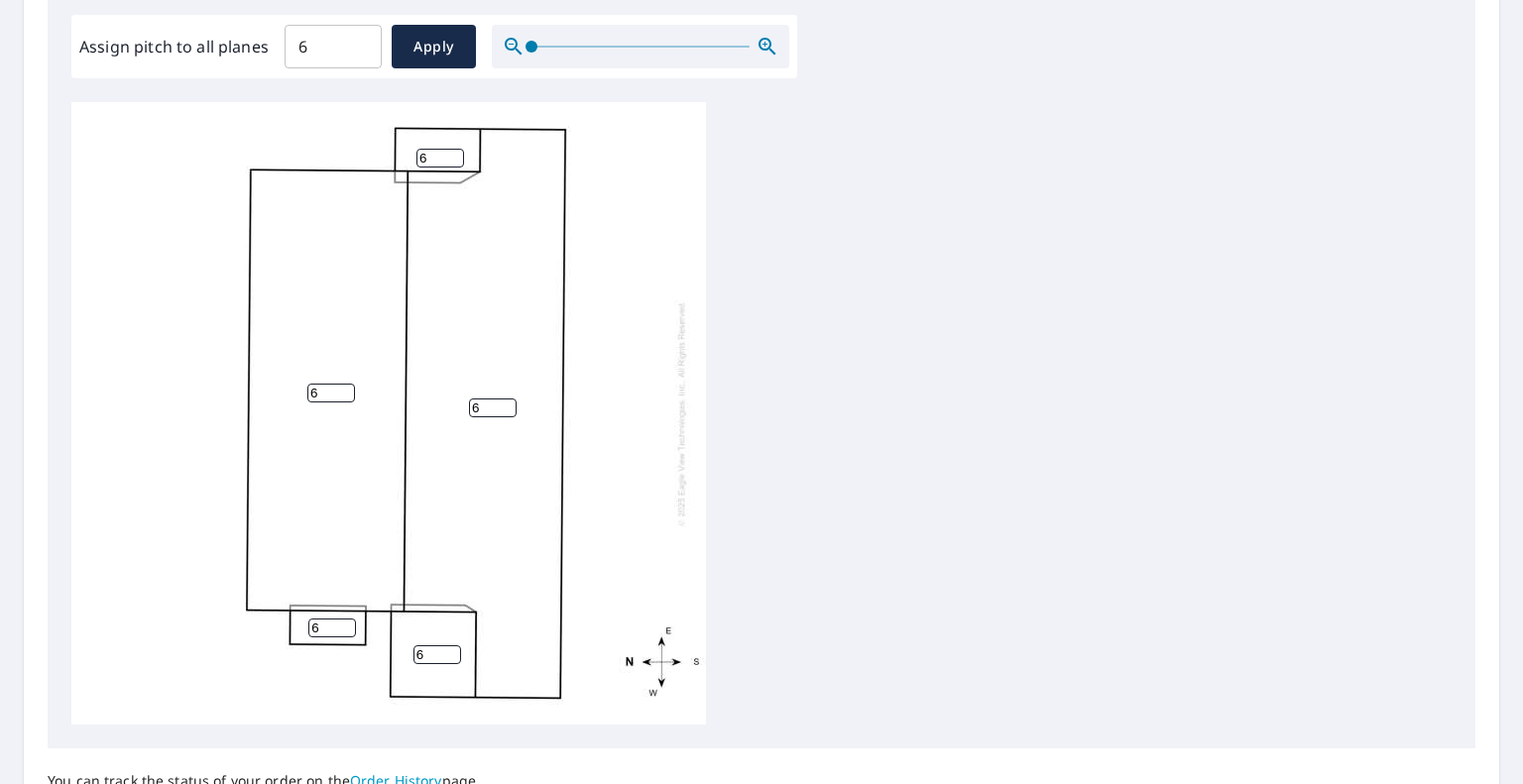 scroll, scrollTop: 784, scrollLeft: 0, axis: vertical 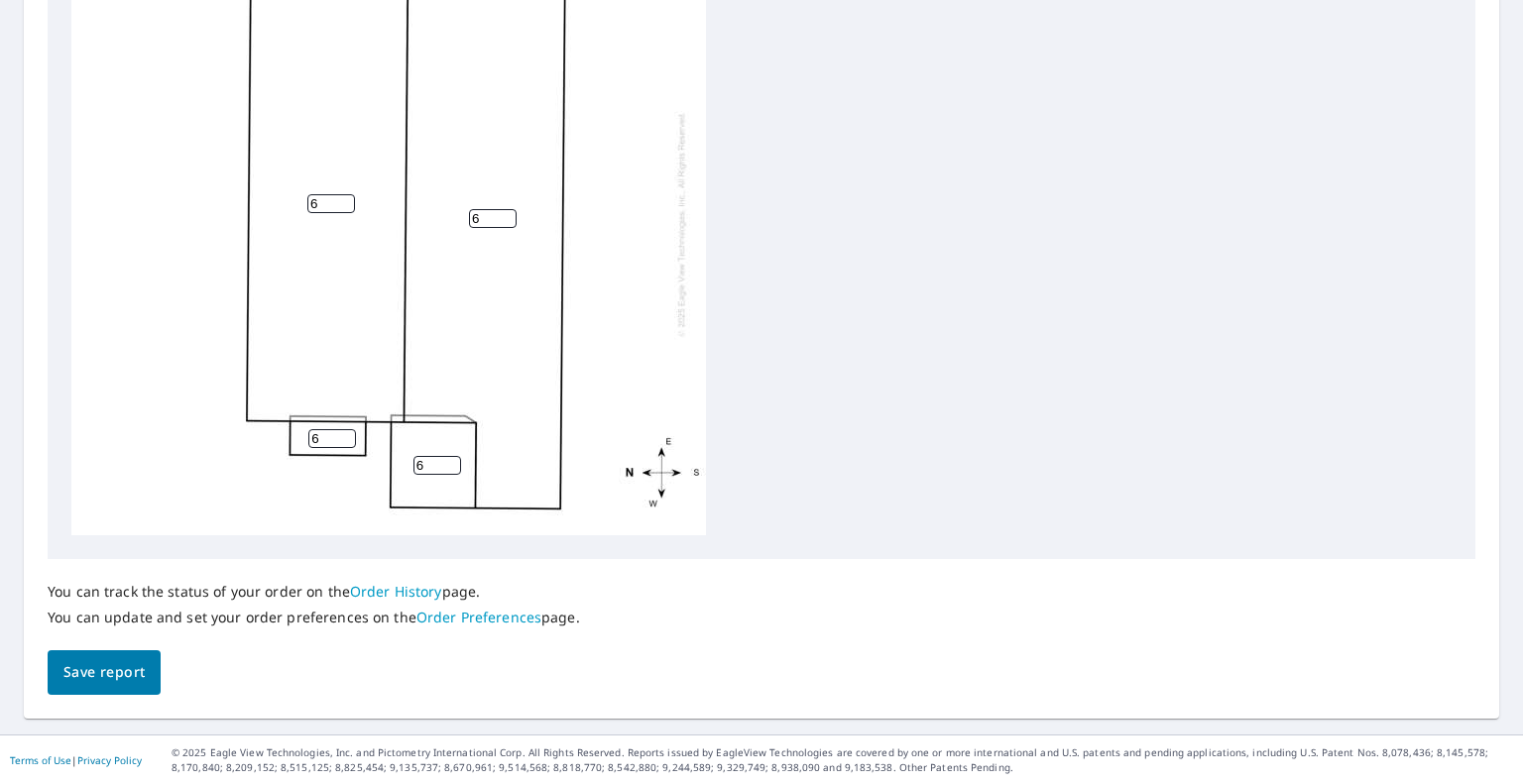 click on "Save report" at bounding box center [104, 672] 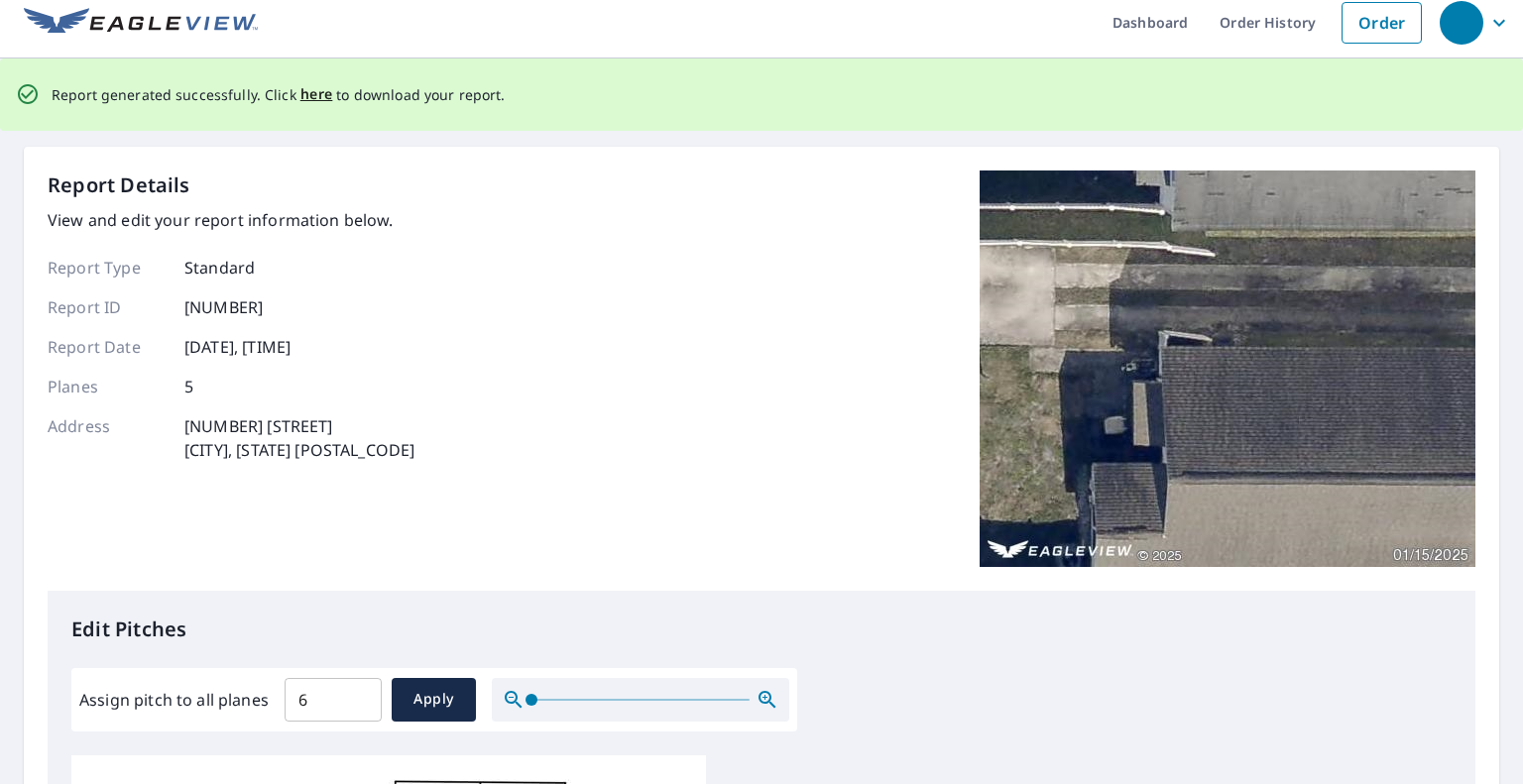 scroll, scrollTop: 0, scrollLeft: 0, axis: both 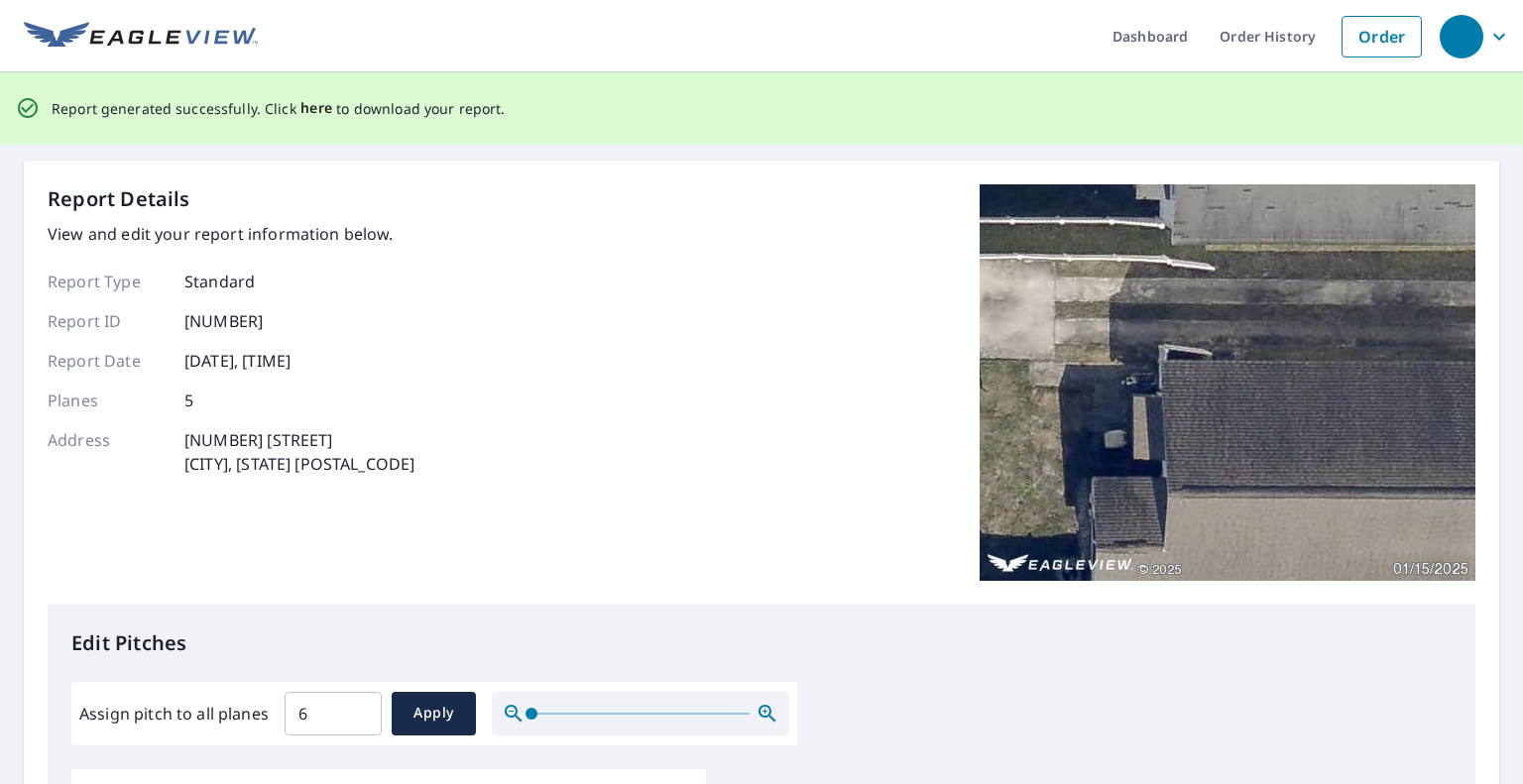 click on "here" at bounding box center [316, 108] 